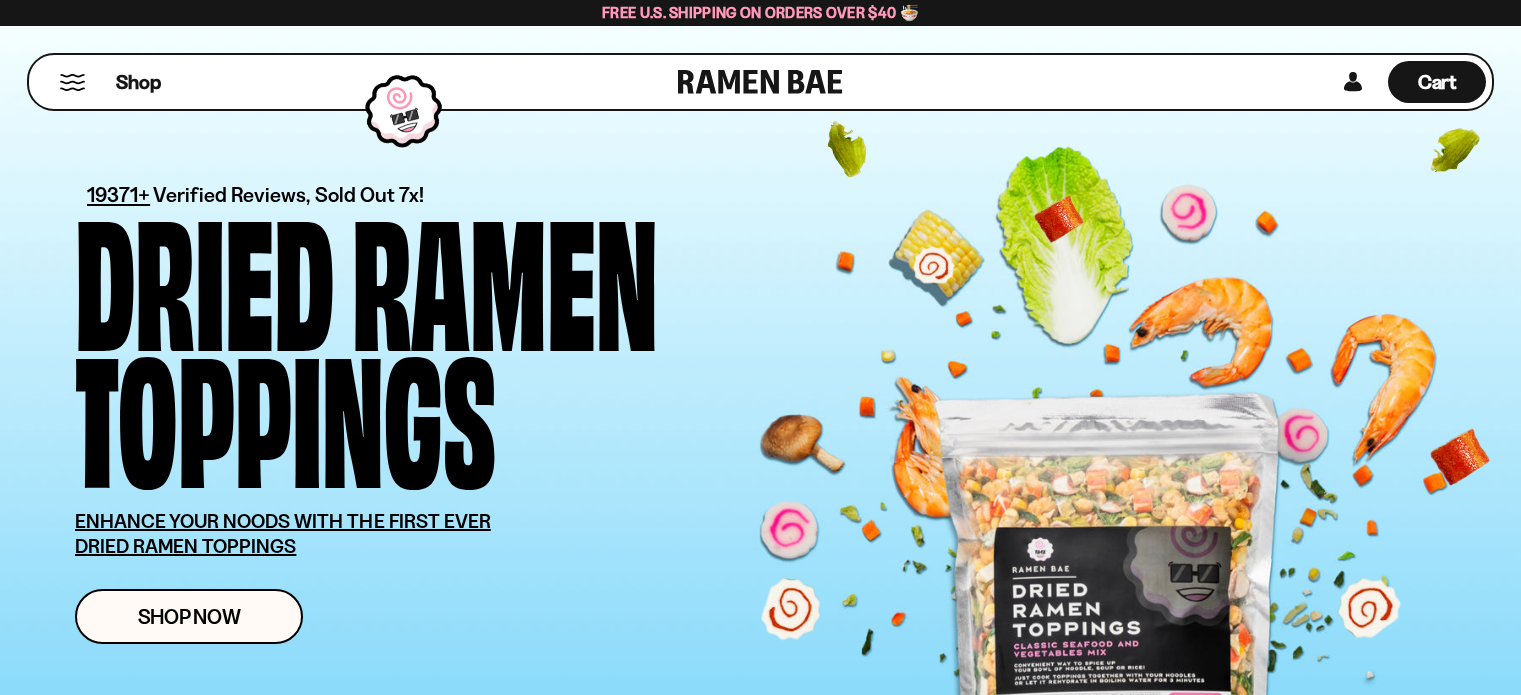 scroll, scrollTop: 0, scrollLeft: 0, axis: both 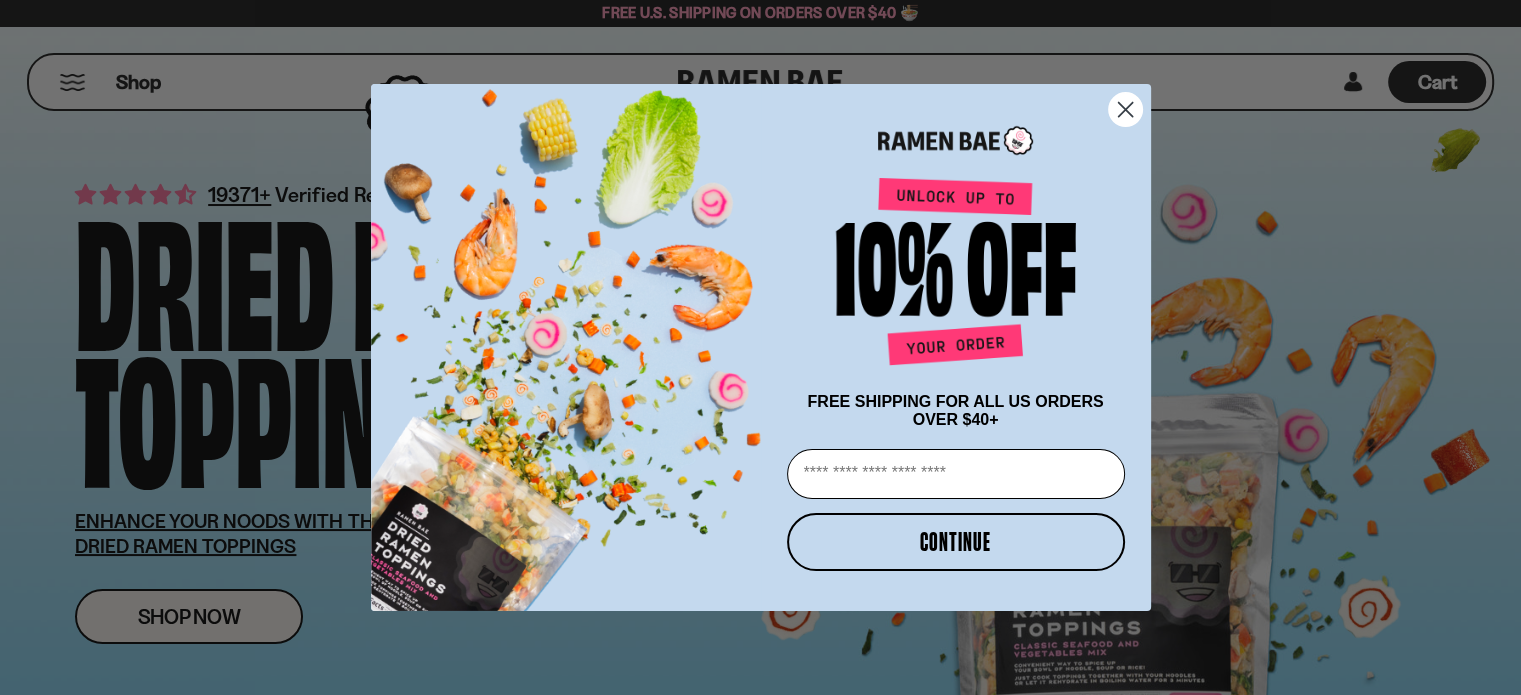 click 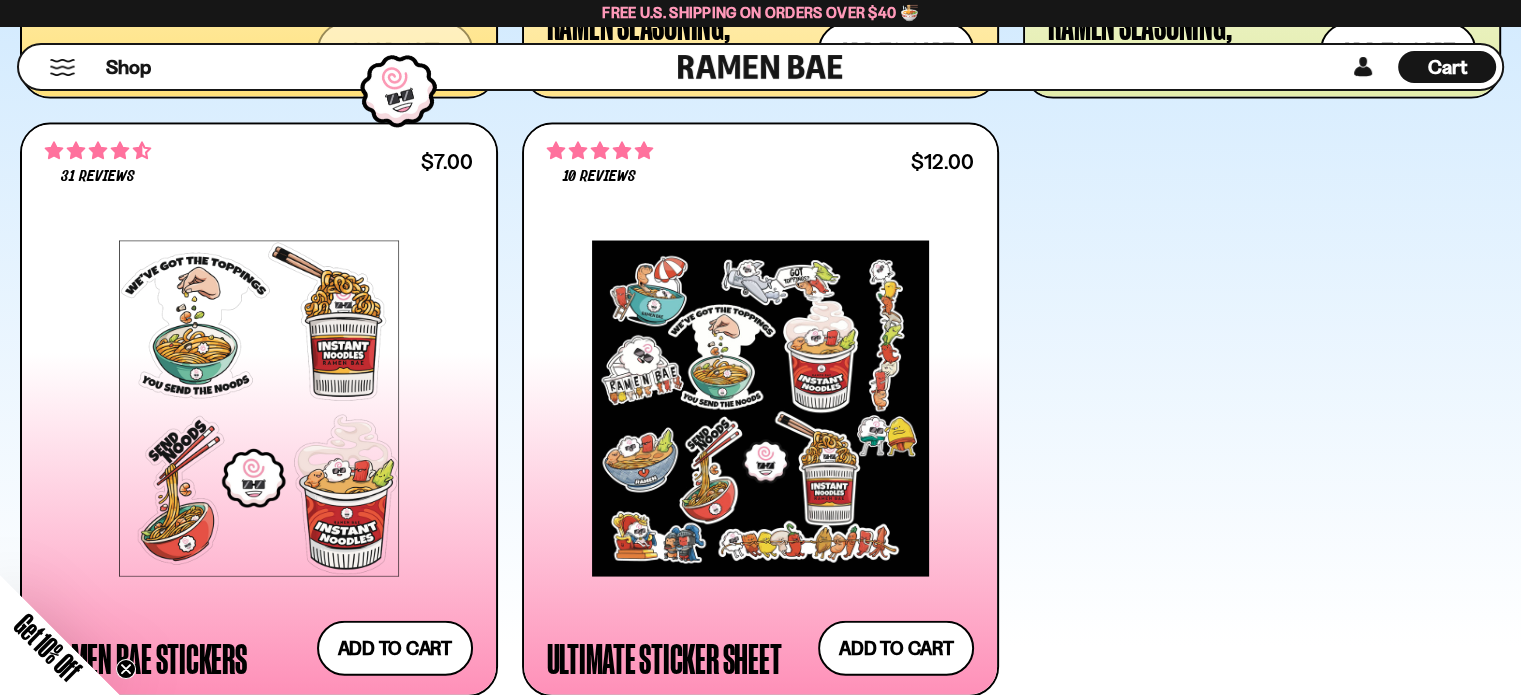 scroll, scrollTop: 4566, scrollLeft: 0, axis: vertical 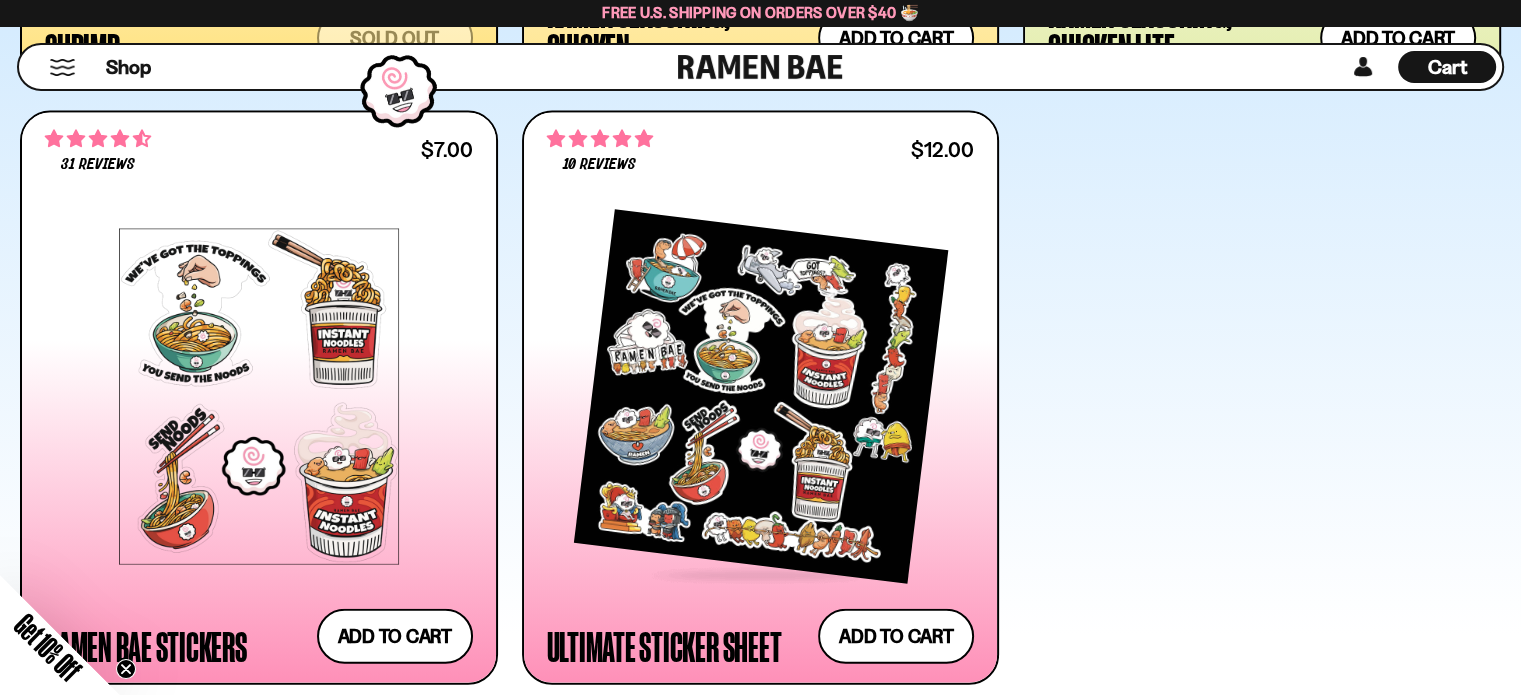 click on "Ultimate Sticker Sheet" at bounding box center (664, 646) 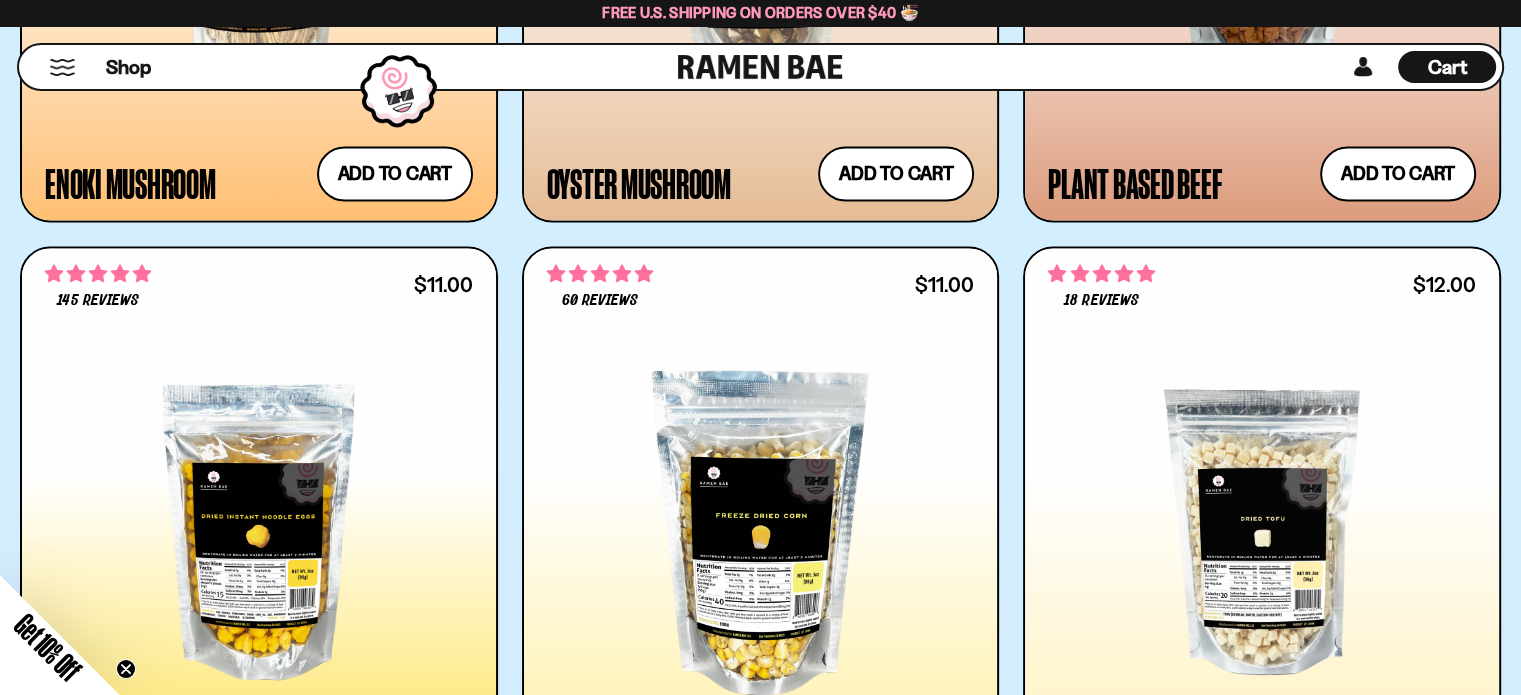 scroll, scrollTop: 3228, scrollLeft: 0, axis: vertical 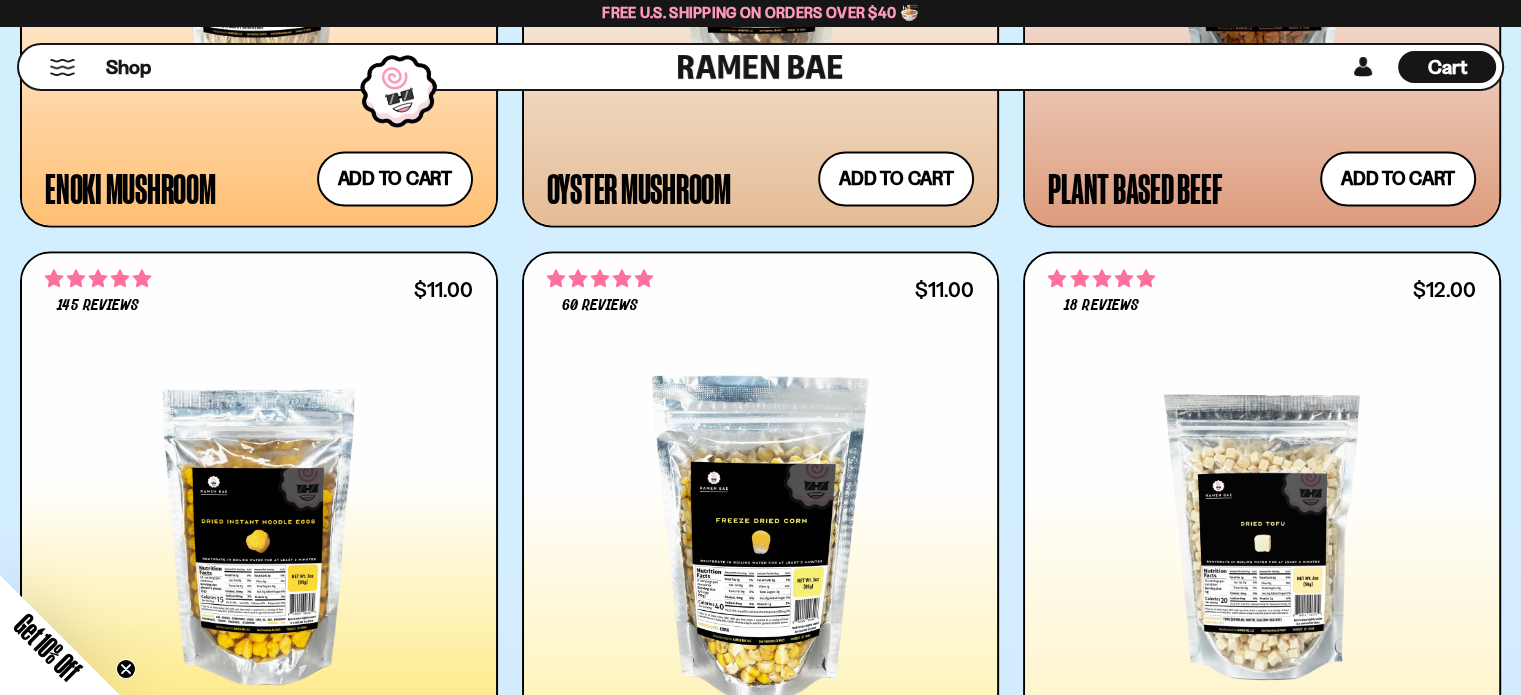 click at bounding box center [62, 67] 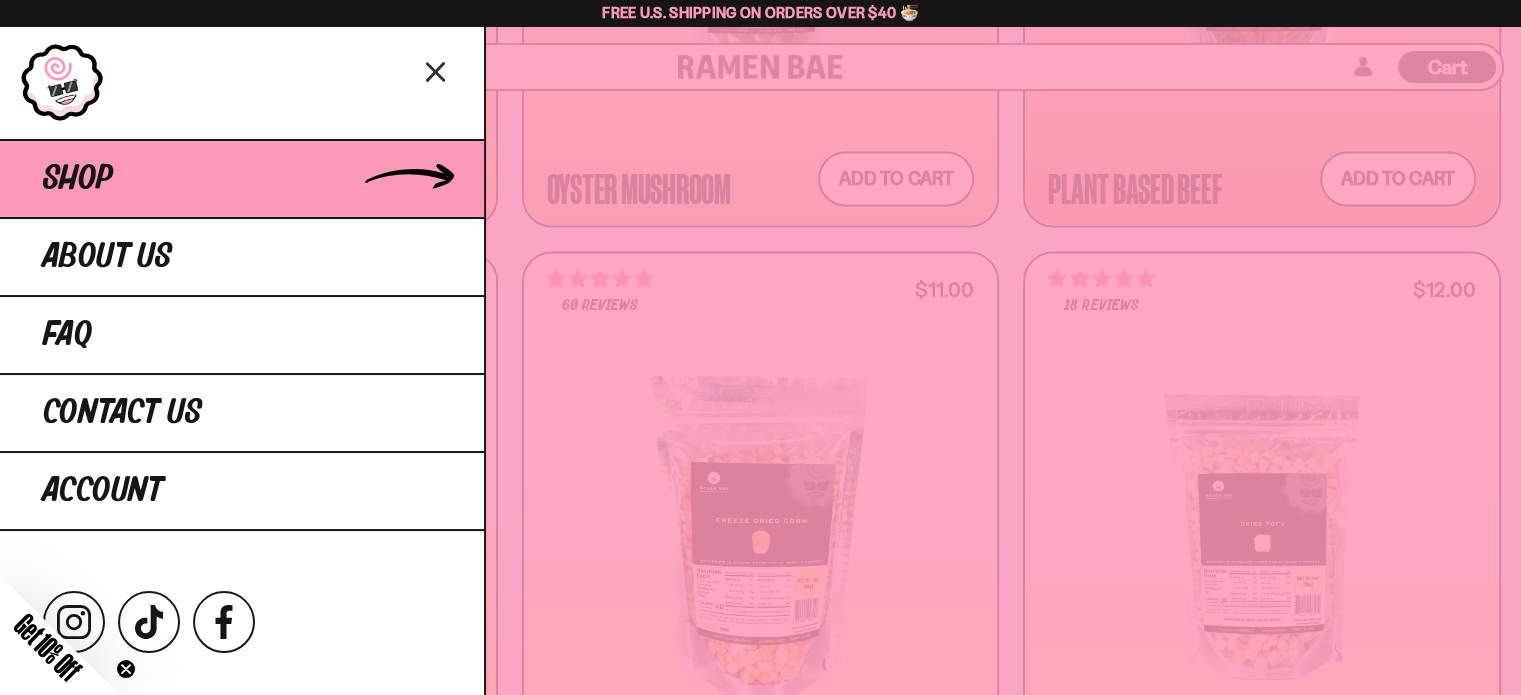 click on "Shop" at bounding box center (242, 178) 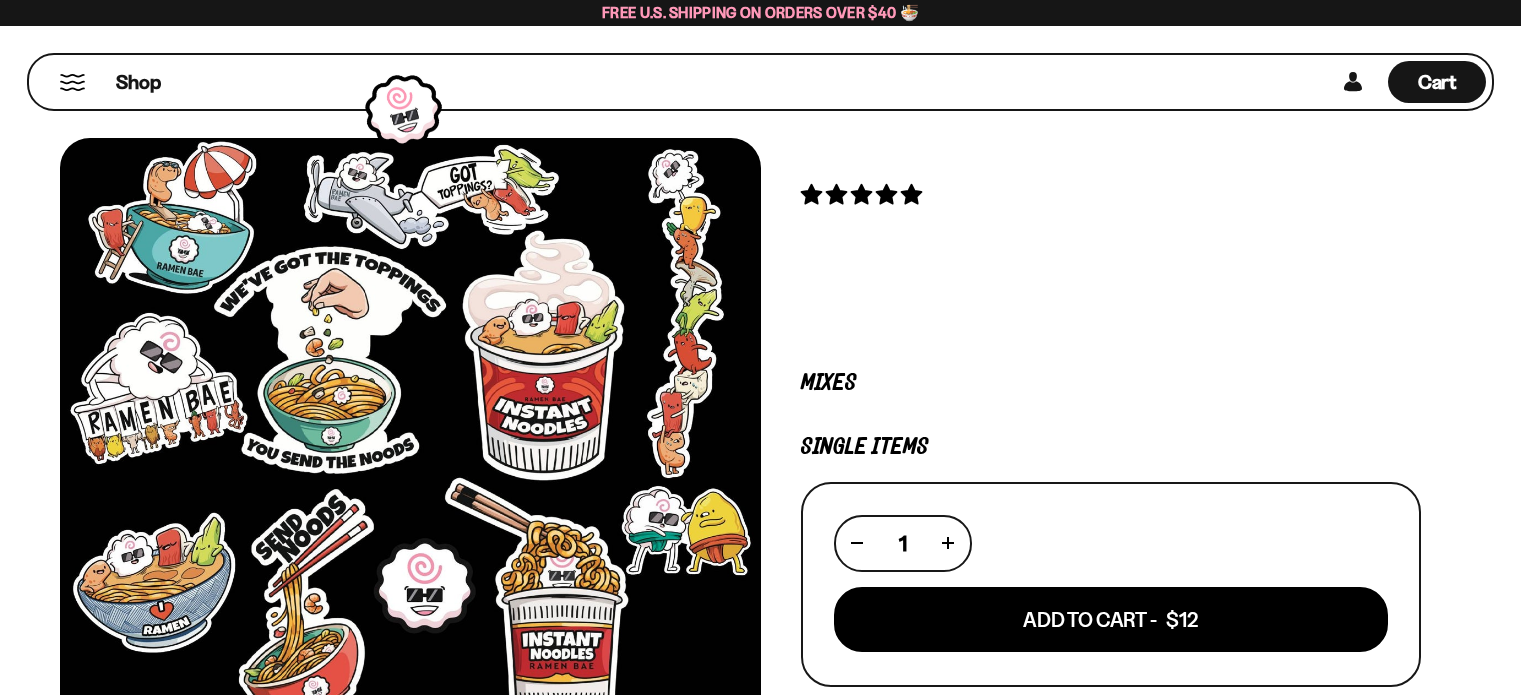 scroll, scrollTop: 0, scrollLeft: 0, axis: both 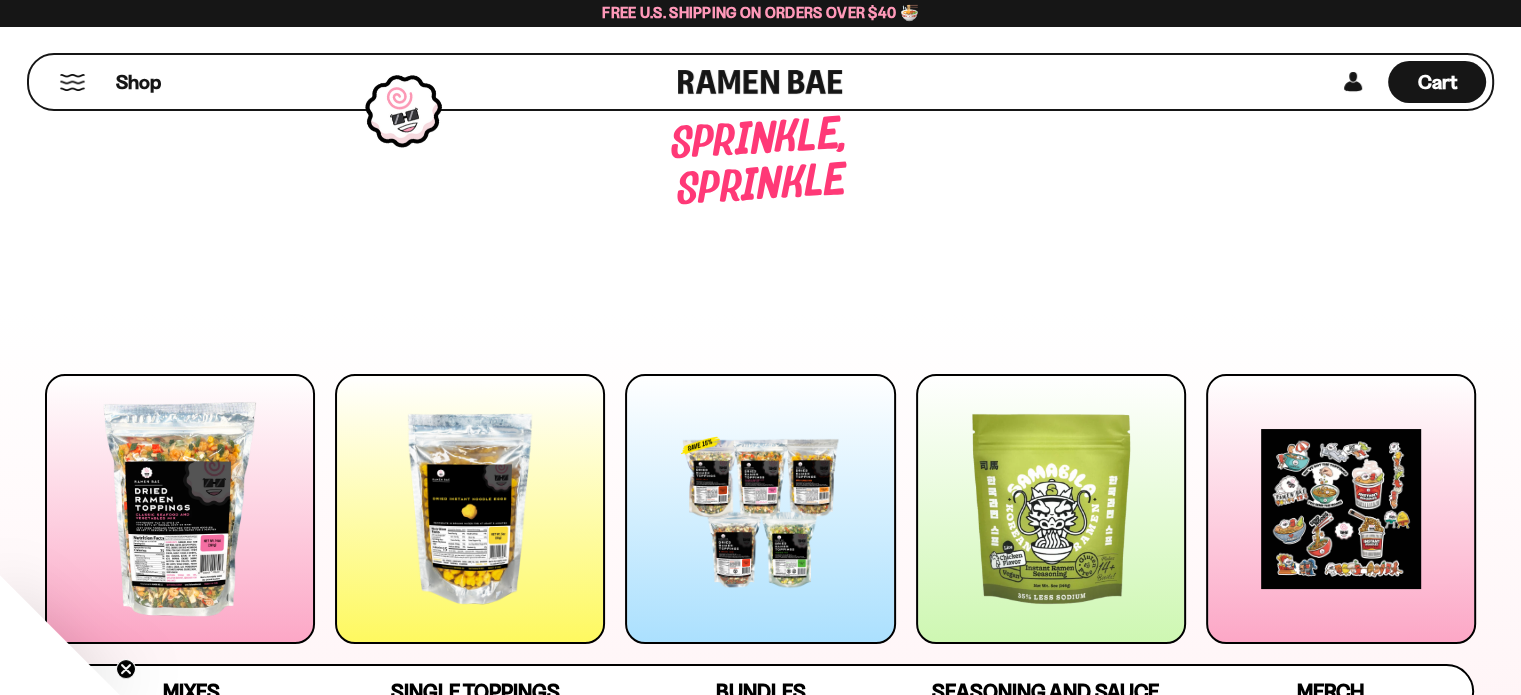 click at bounding box center (760, 509) 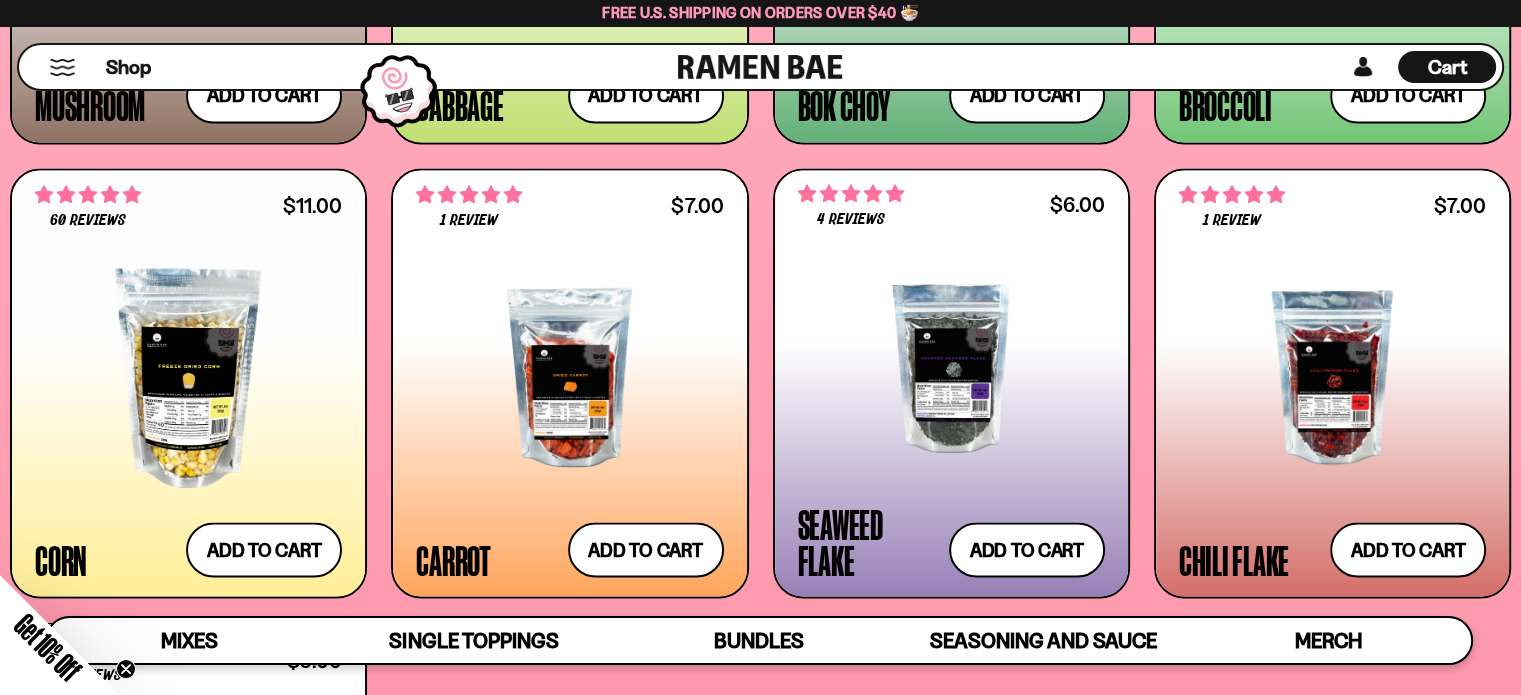 scroll, scrollTop: 3564, scrollLeft: 0, axis: vertical 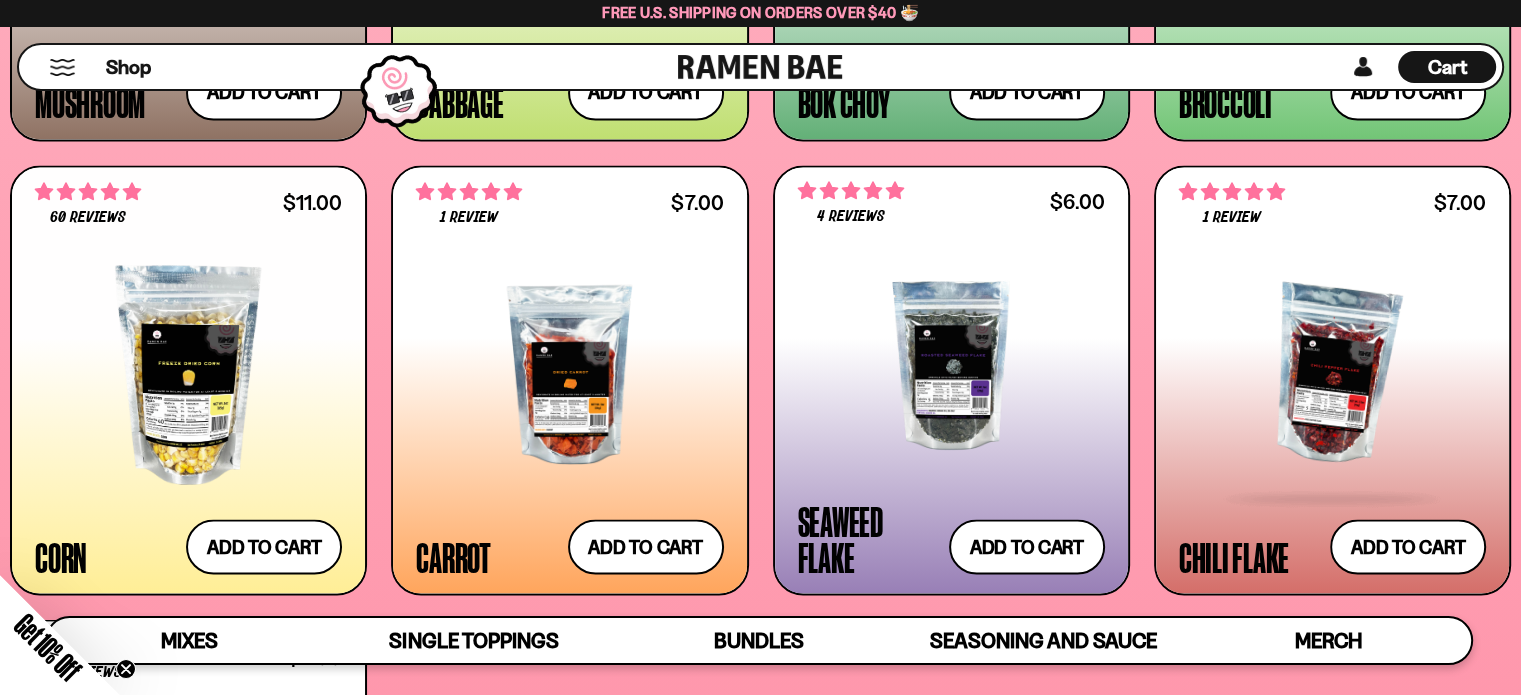 click at bounding box center [1332, 374] 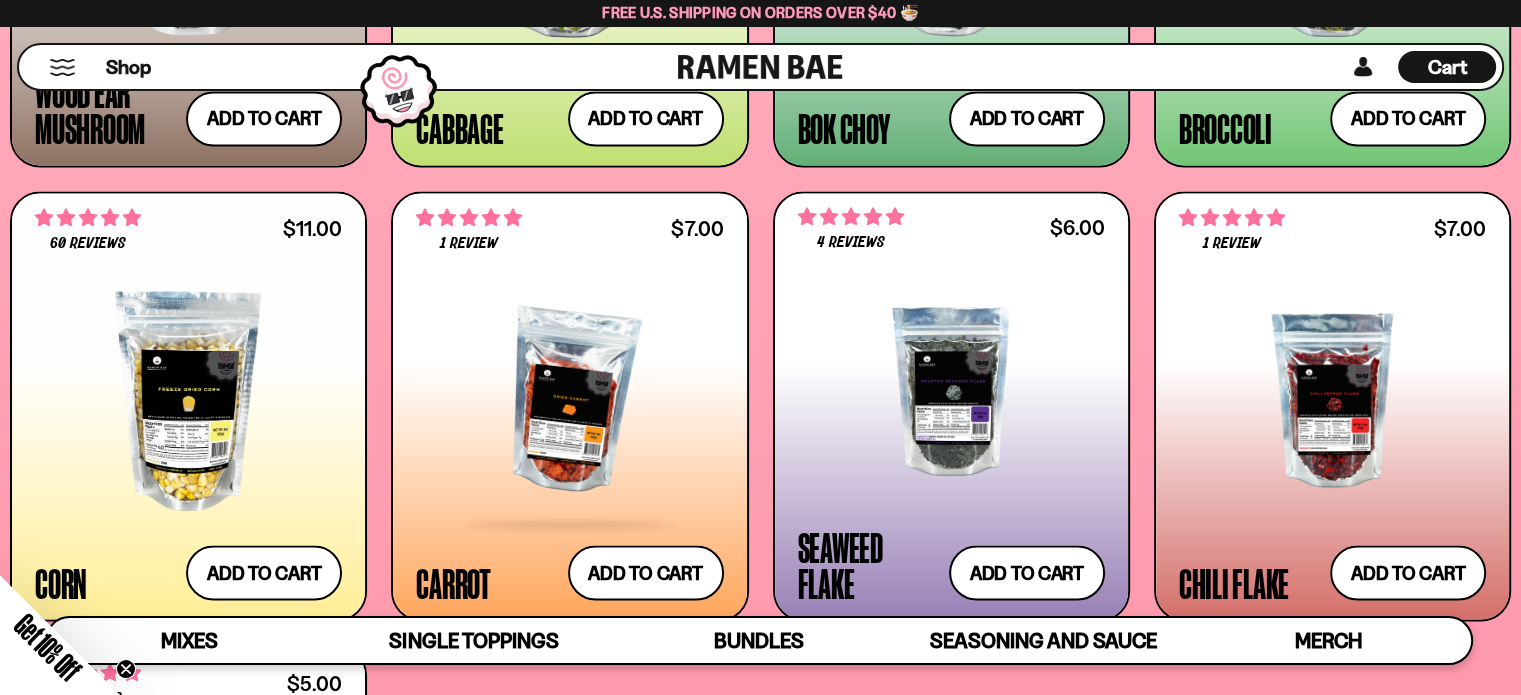 click on "Carrot" at bounding box center (453, 582) 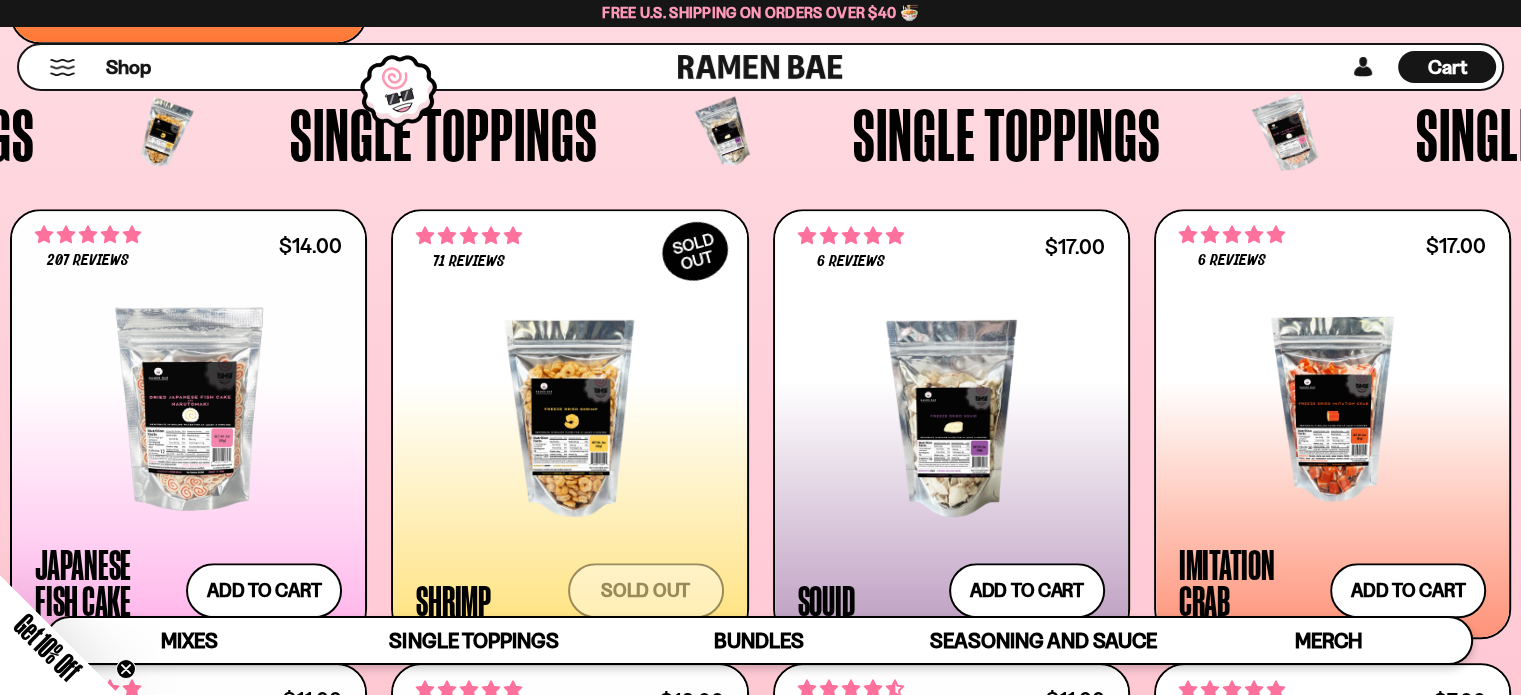 scroll, scrollTop: 1704, scrollLeft: 0, axis: vertical 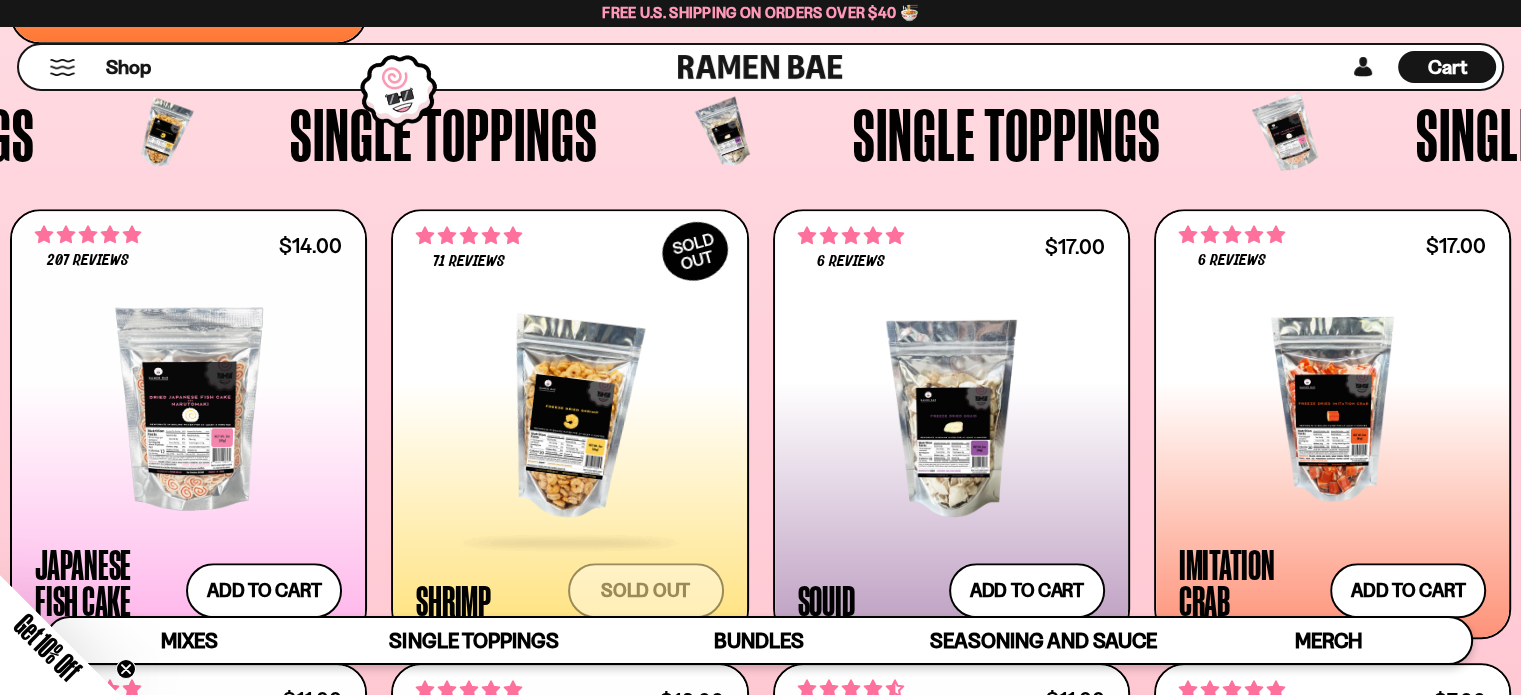 click at bounding box center [569, 418] 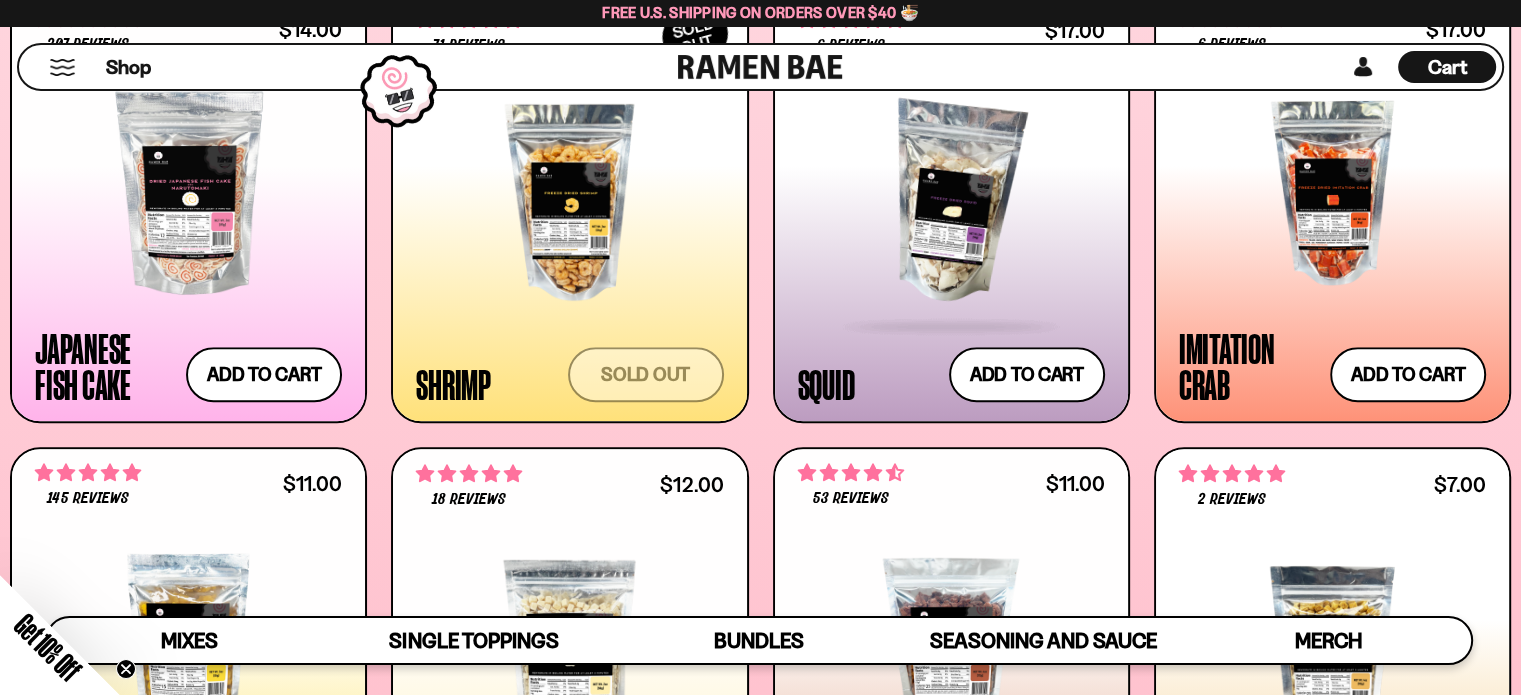click at bounding box center [951, 202] 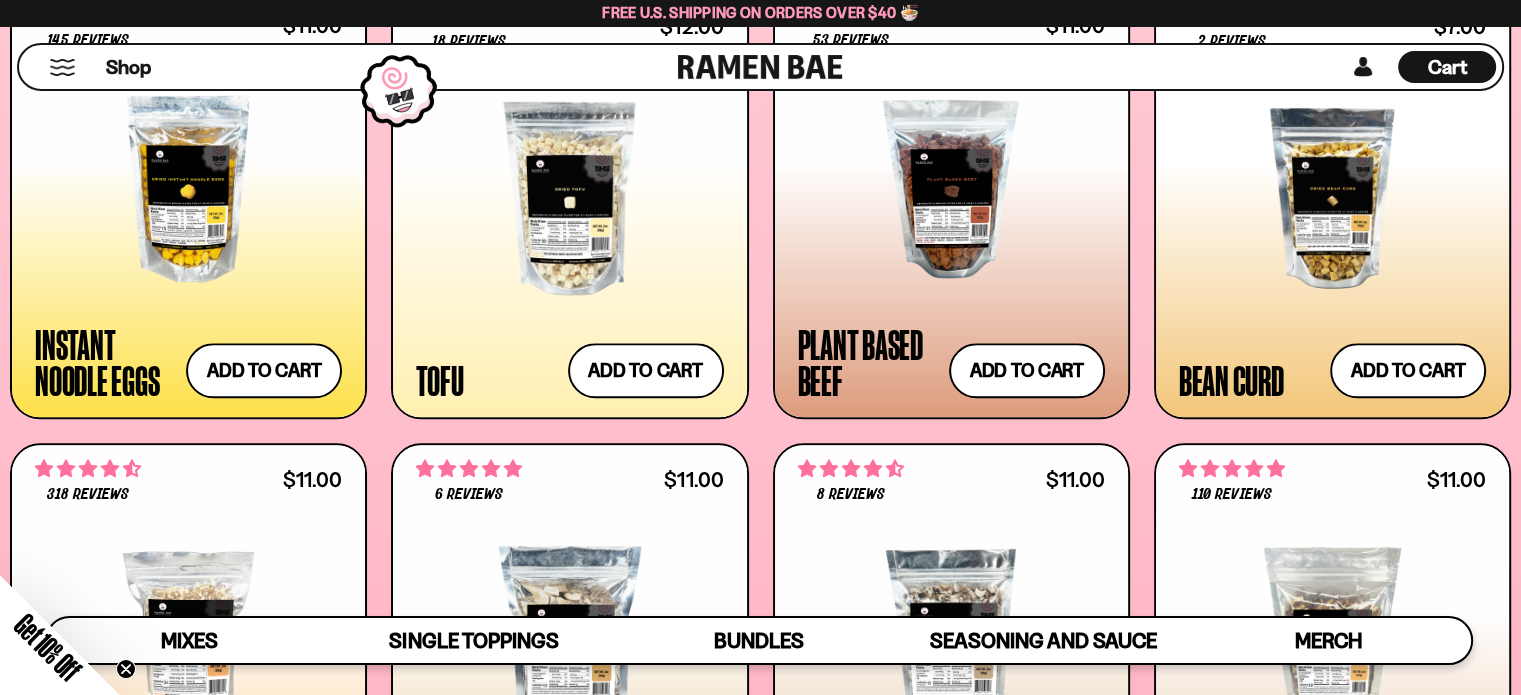 scroll, scrollTop: 2377, scrollLeft: 0, axis: vertical 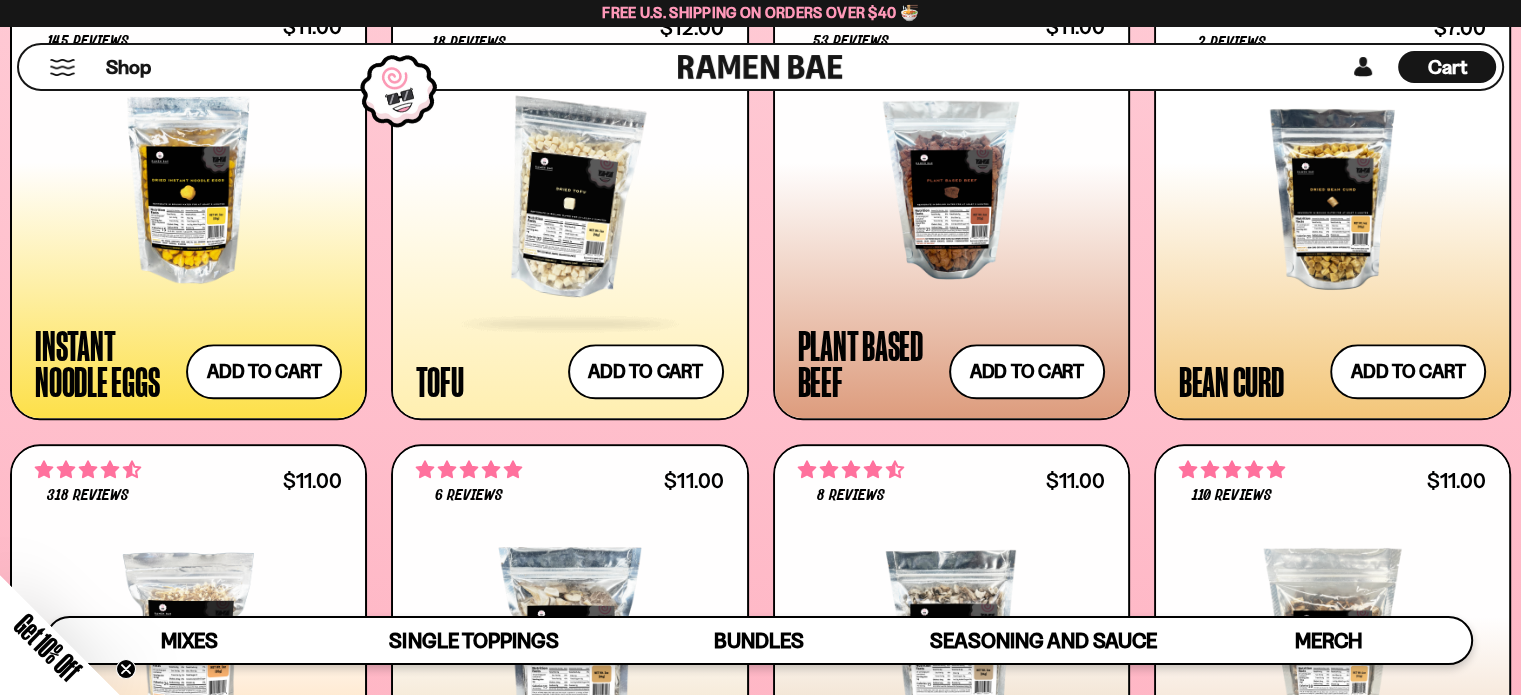 click on "Tofu
Add to cart
Add
—
Regular price
$12.00
Regular price
Sale price
$12.00
Unit price
/
per" at bounding box center [569, 371] 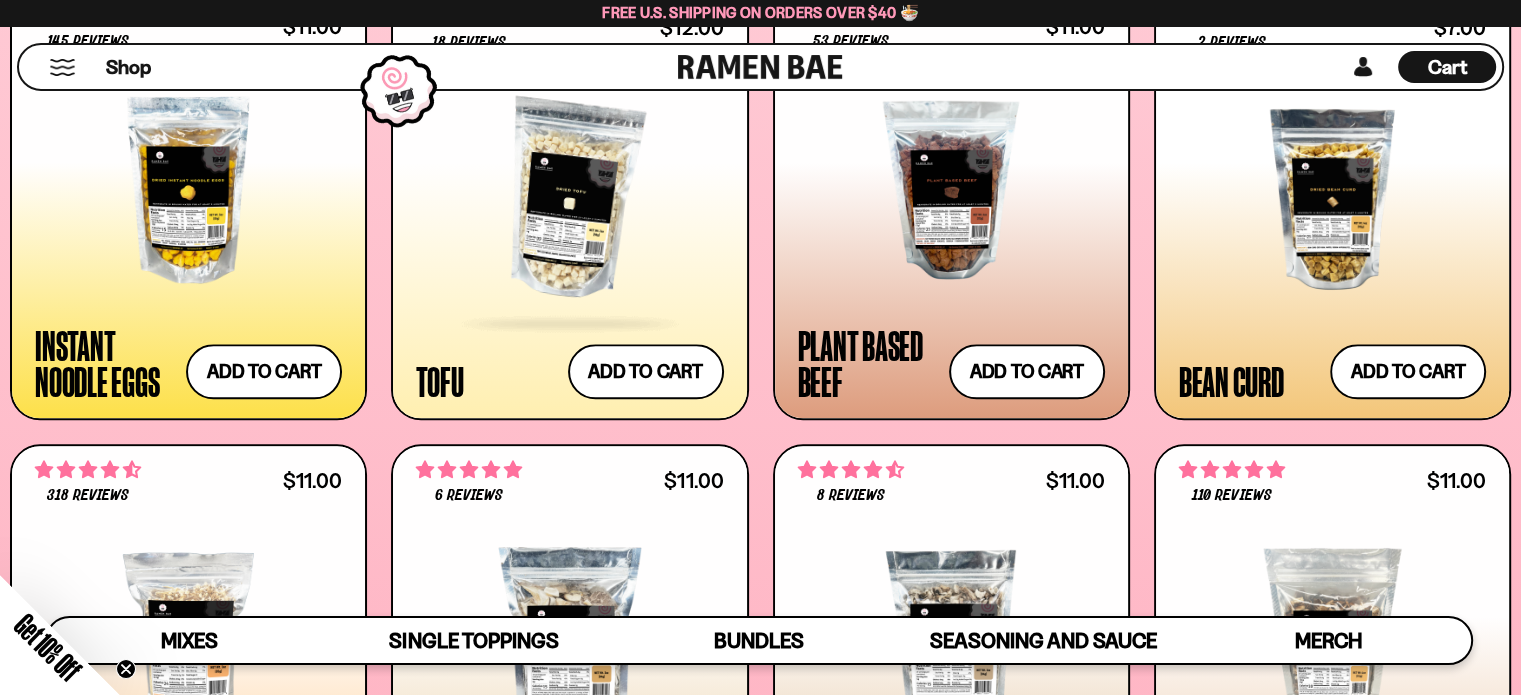 scroll, scrollTop: 2360, scrollLeft: 0, axis: vertical 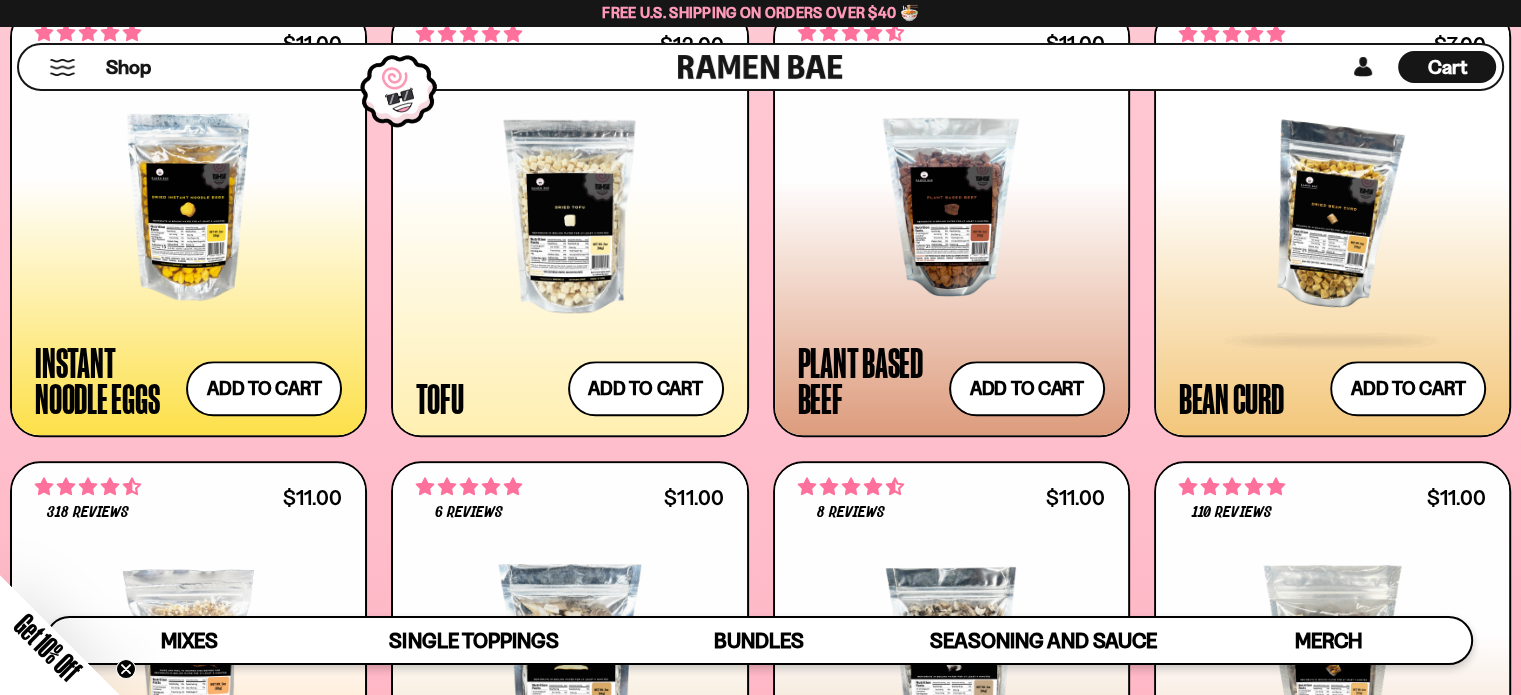 click at bounding box center (1332, 216) 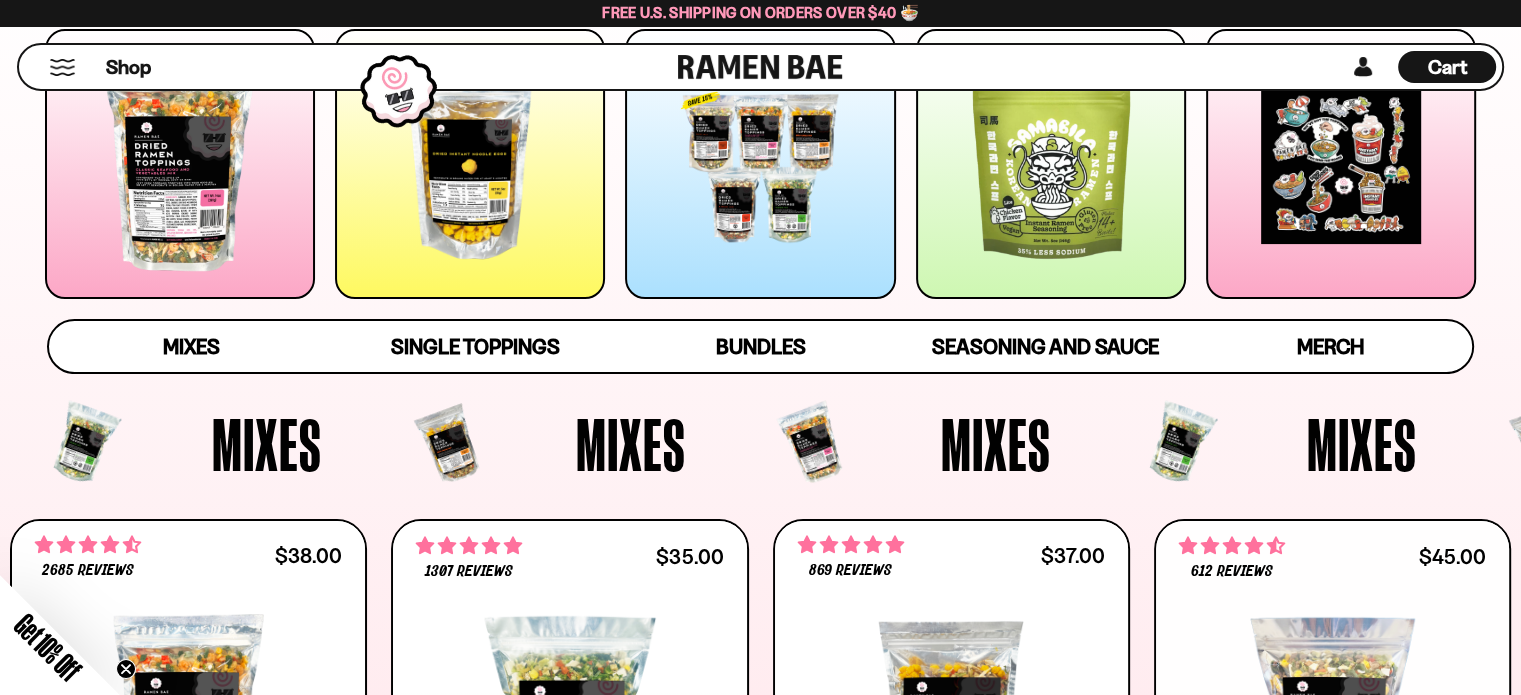 scroll, scrollTop: 347, scrollLeft: 0, axis: vertical 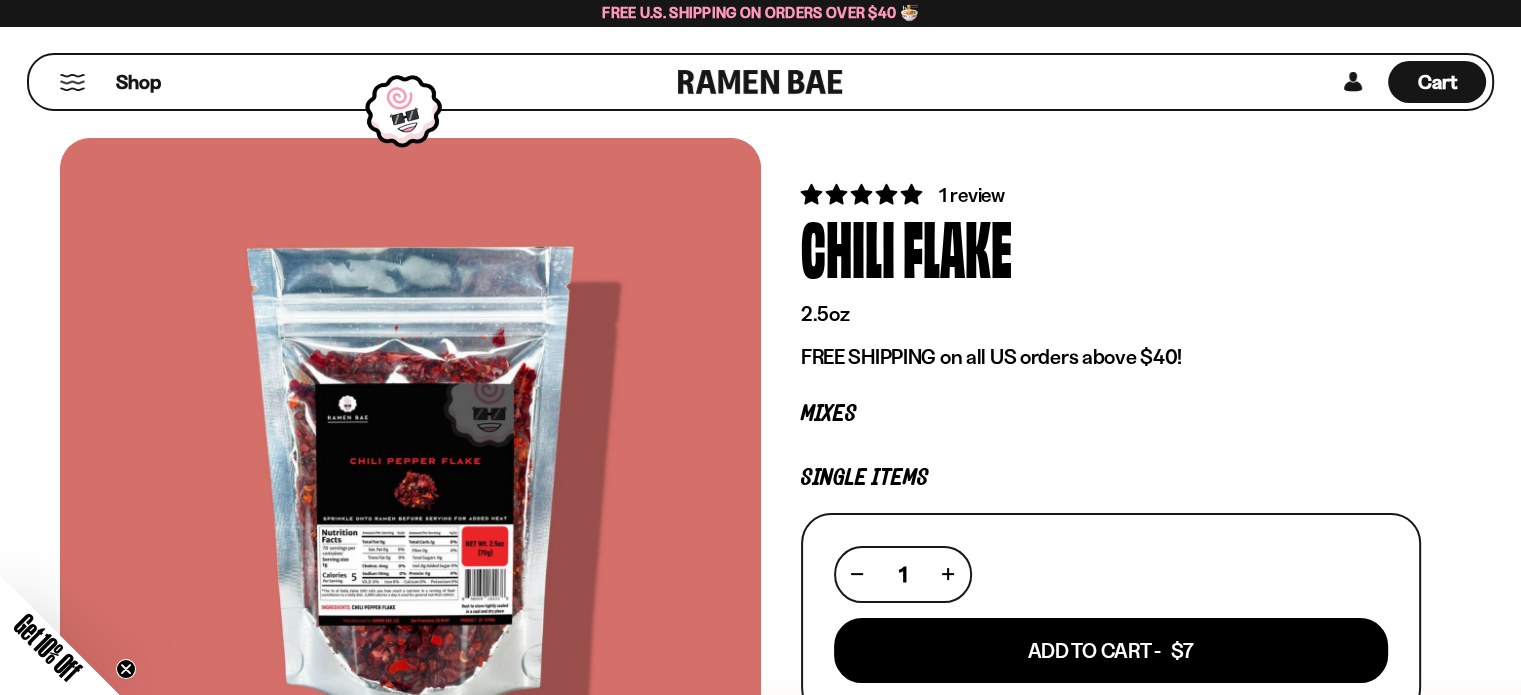 click at bounding box center [410, 479] 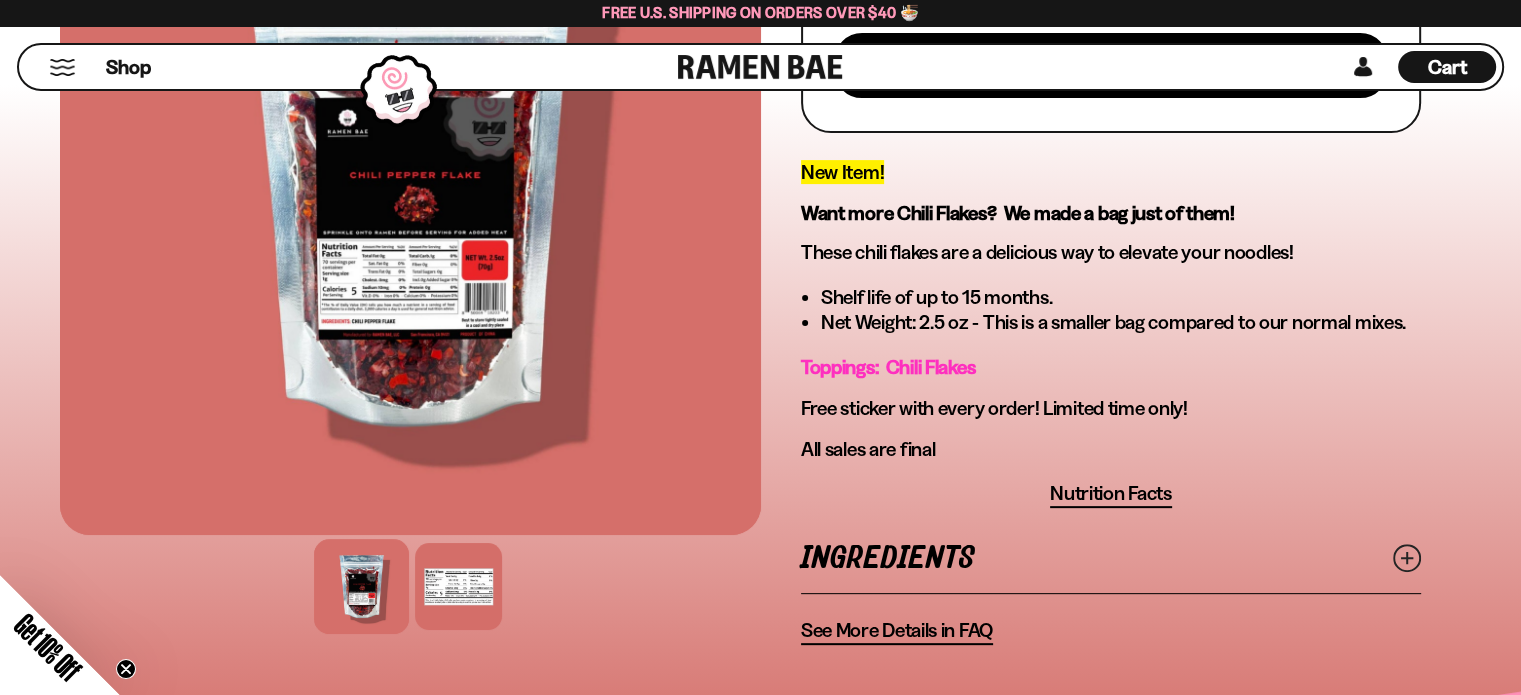 scroll, scrollTop: 584, scrollLeft: 0, axis: vertical 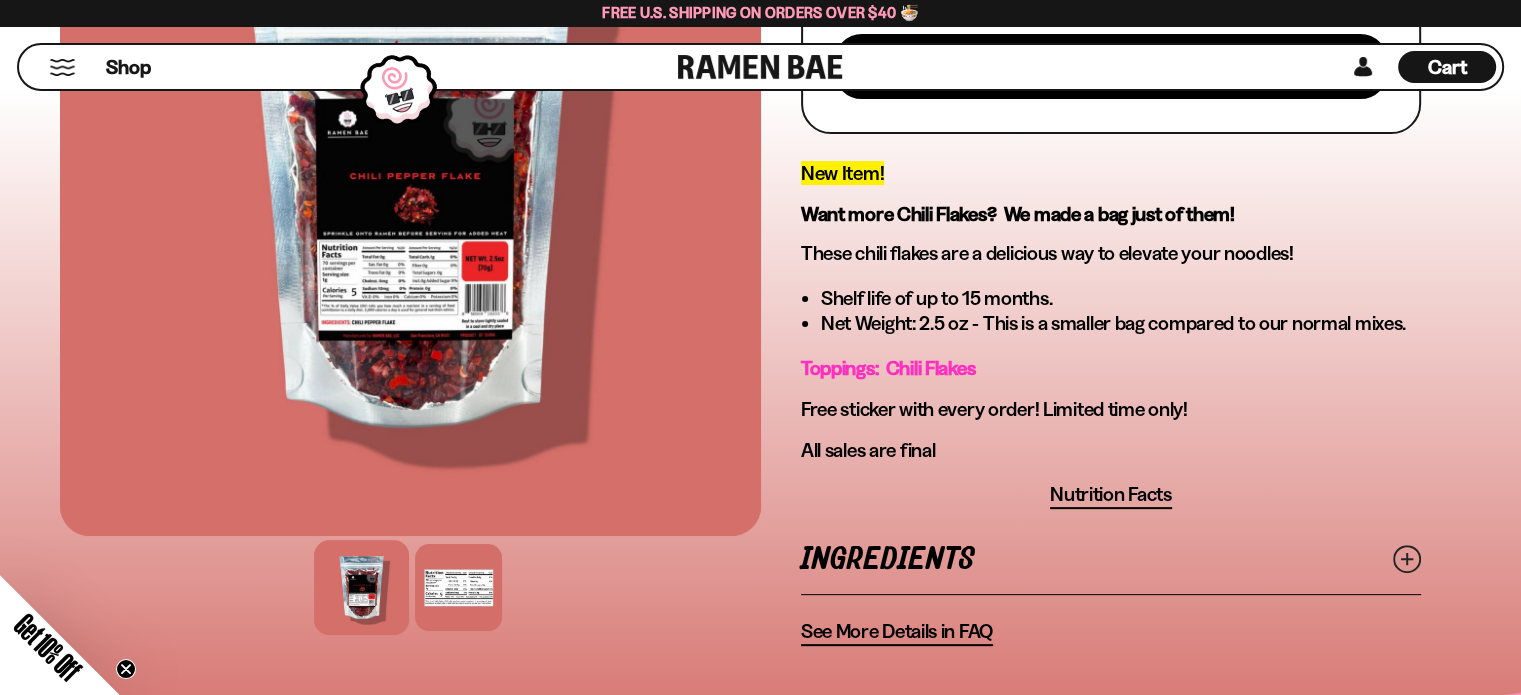 click at bounding box center [361, 587] 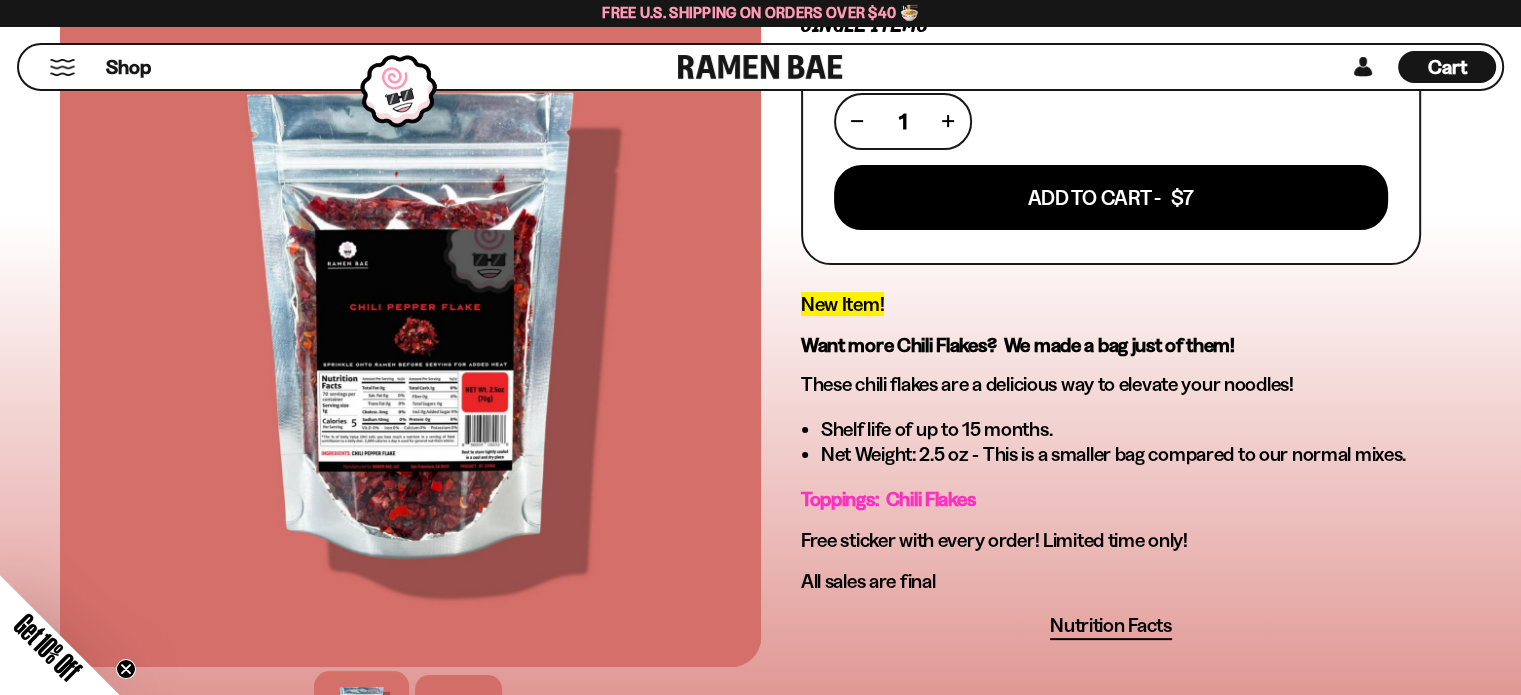 scroll, scrollTop: 0, scrollLeft: 0, axis: both 